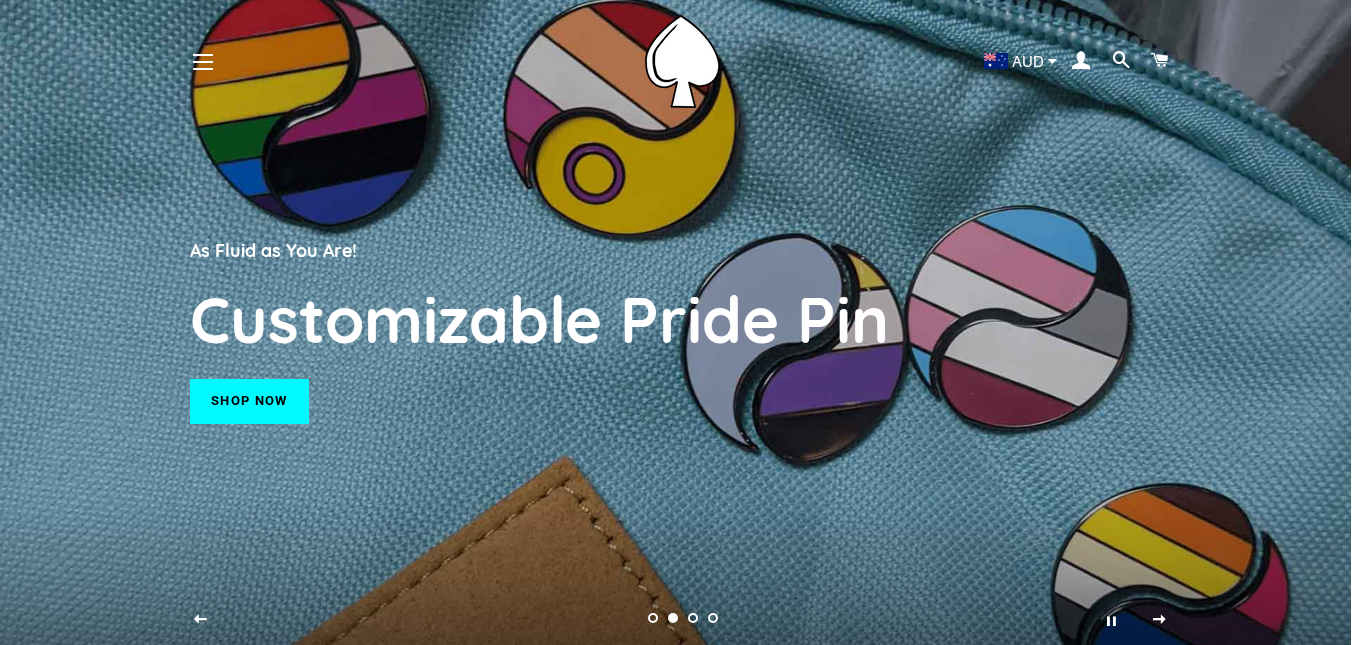 select on "**********" 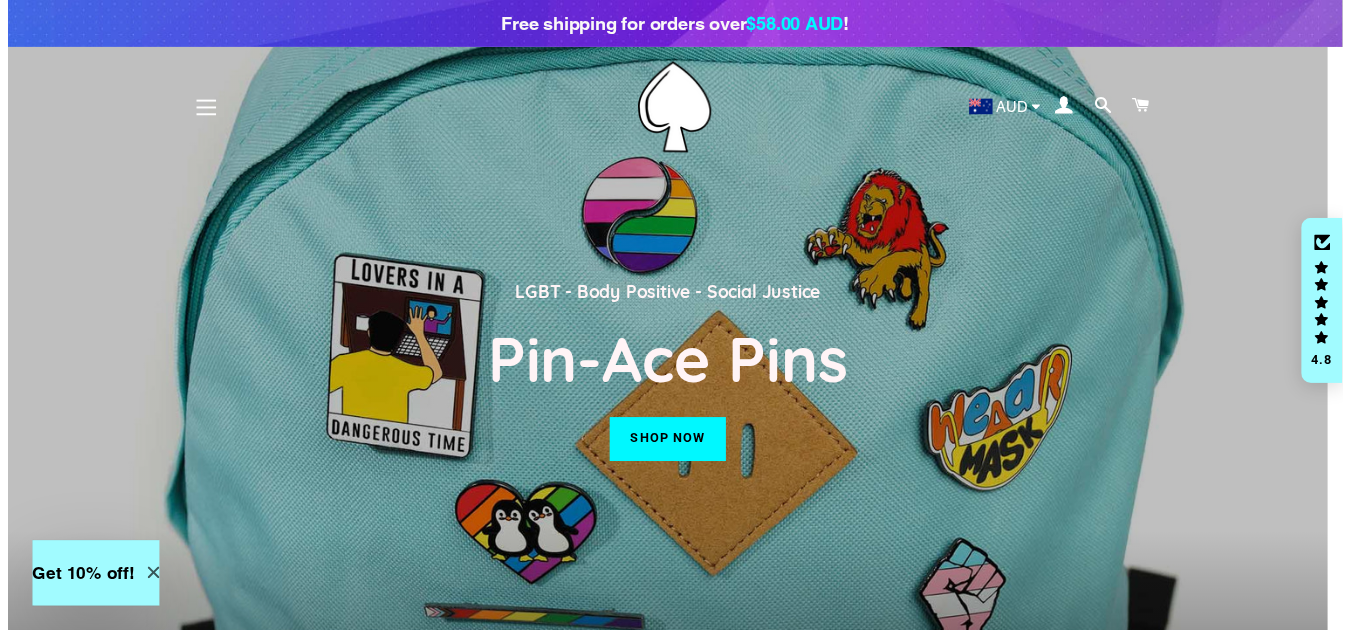 scroll, scrollTop: 0, scrollLeft: 0, axis: both 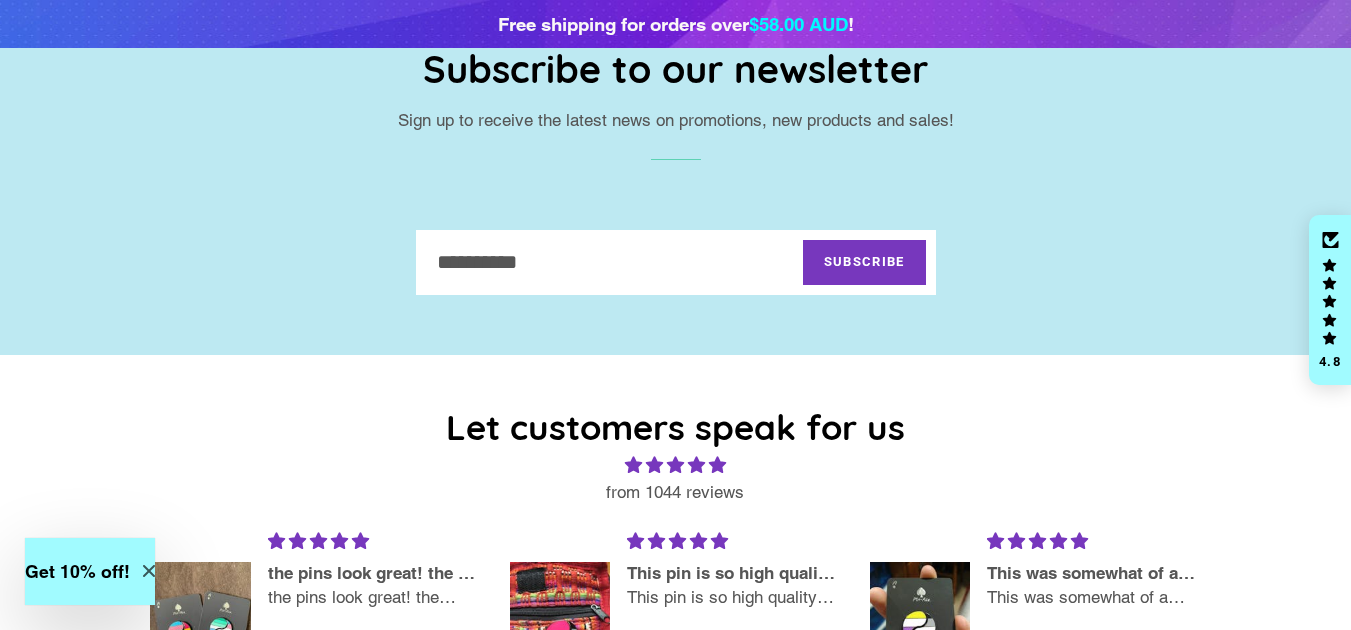 click on "Sign up to our mailing list" at bounding box center [614, 262] 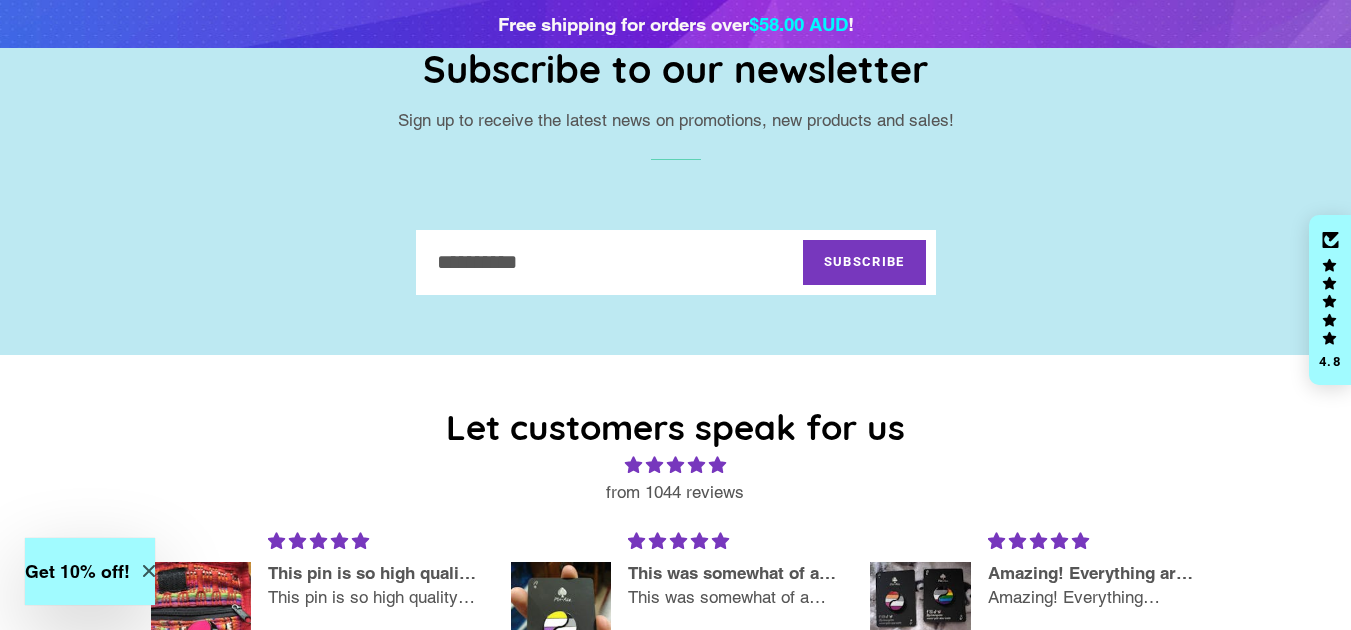 click on "Let customers speak for us
from 1044 reviews
It was a present for my brother and he lov...   It was a present for my brother and he loved it! The pins are sooo cute and good quality that I want to steal them for myself!          Monina Mccullough       Heartstopper Leaves Fanart Hard Enamel Pin And Sticker Sheet Set      08/15/2022                         Loved mine so much, I had to deck out my friends too!   These pins are great! Quality is awesome. I especially like that each piece has two pins to keep it from moving, and rubber backs. My friends were super excited when they recieved these!          Erica Nelson       Customizable Pride Pin -  Crew Pack      08/06/2022                         I received the pins and fall in love with...   I received the pins and fall in love with them amazing design! I would recommend for everyone in LGBTQA+ community to buy them and show people that pride of who you are! ❤️🧡💛💚💙💜" at bounding box center [675, 598] 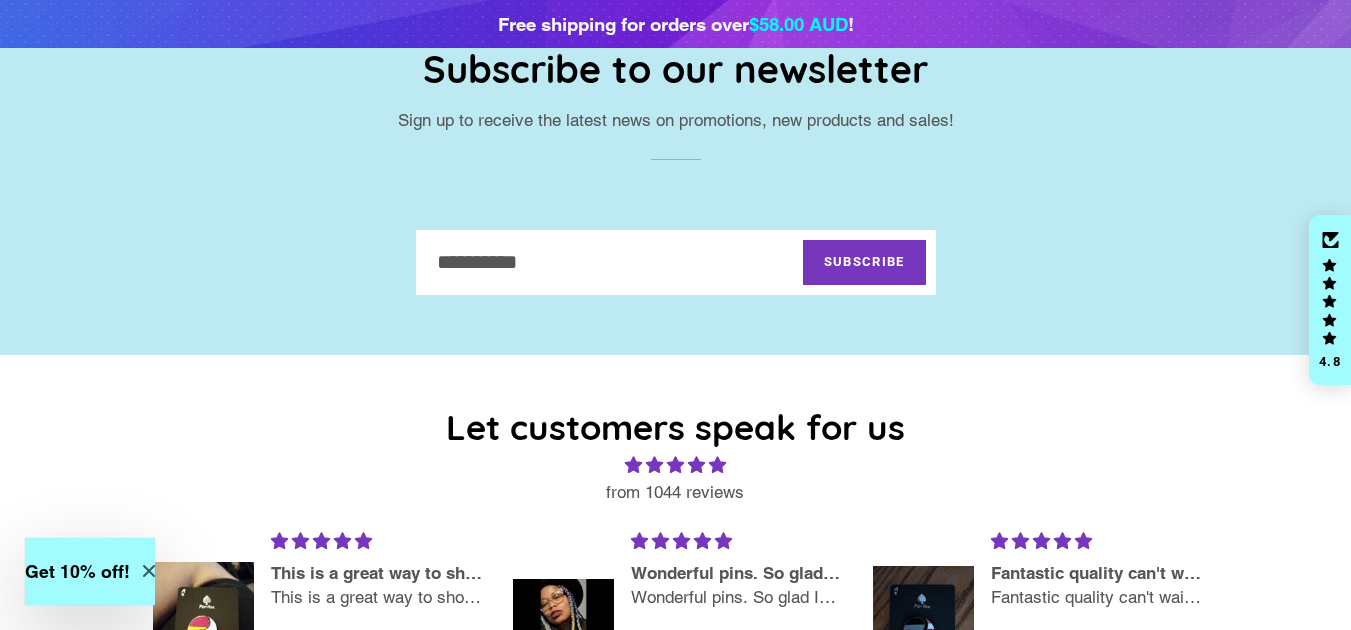 click on "Sign up to our mailing list" at bounding box center [614, 262] 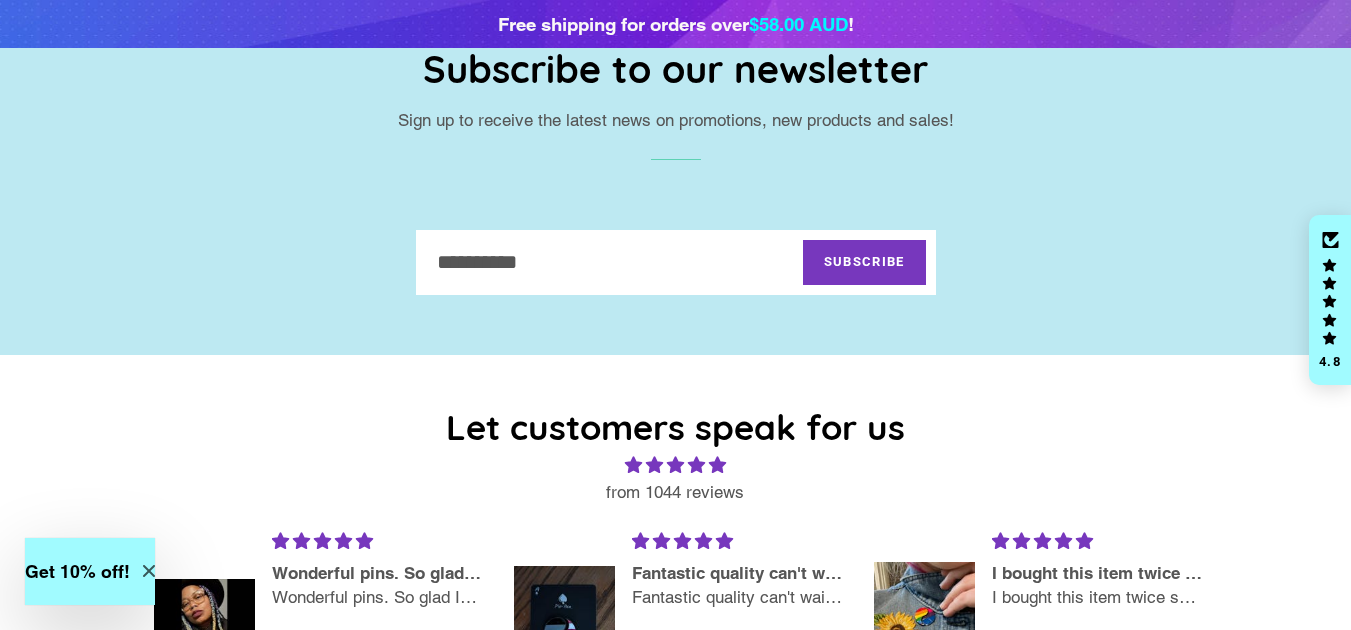 type on "**********" 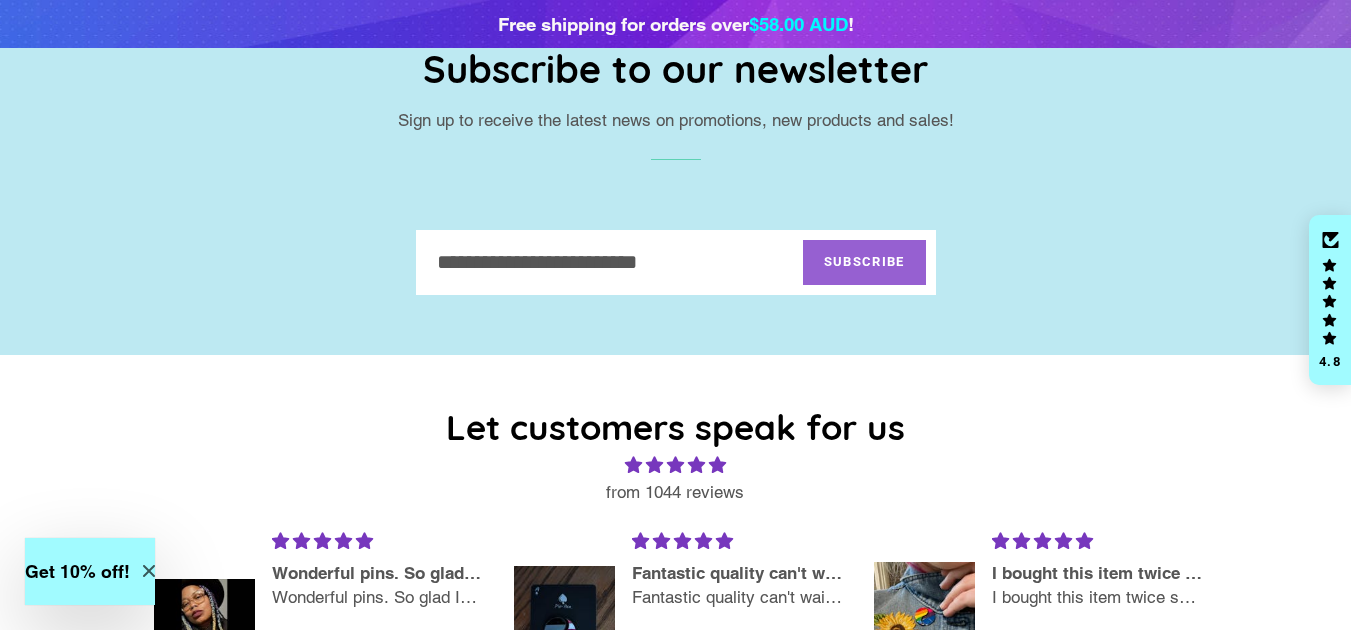 click on "Subscribe" at bounding box center [864, 262] 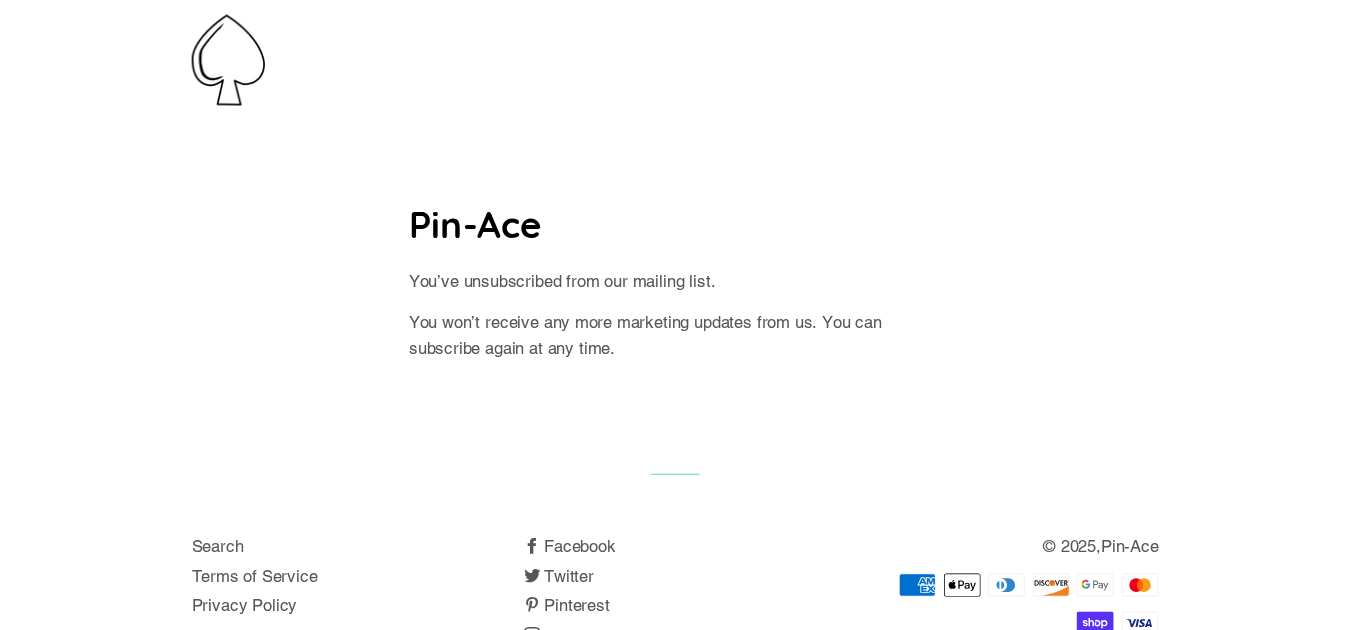scroll, scrollTop: 0, scrollLeft: 0, axis: both 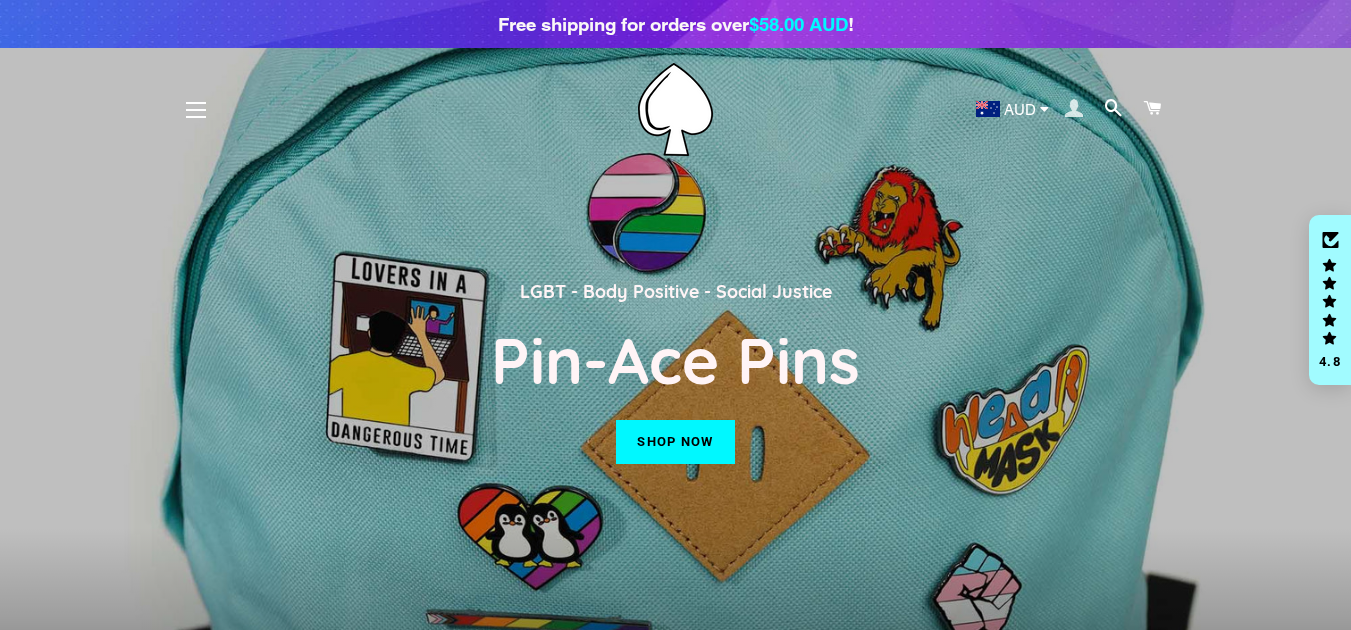 click at bounding box center [1074, 109] 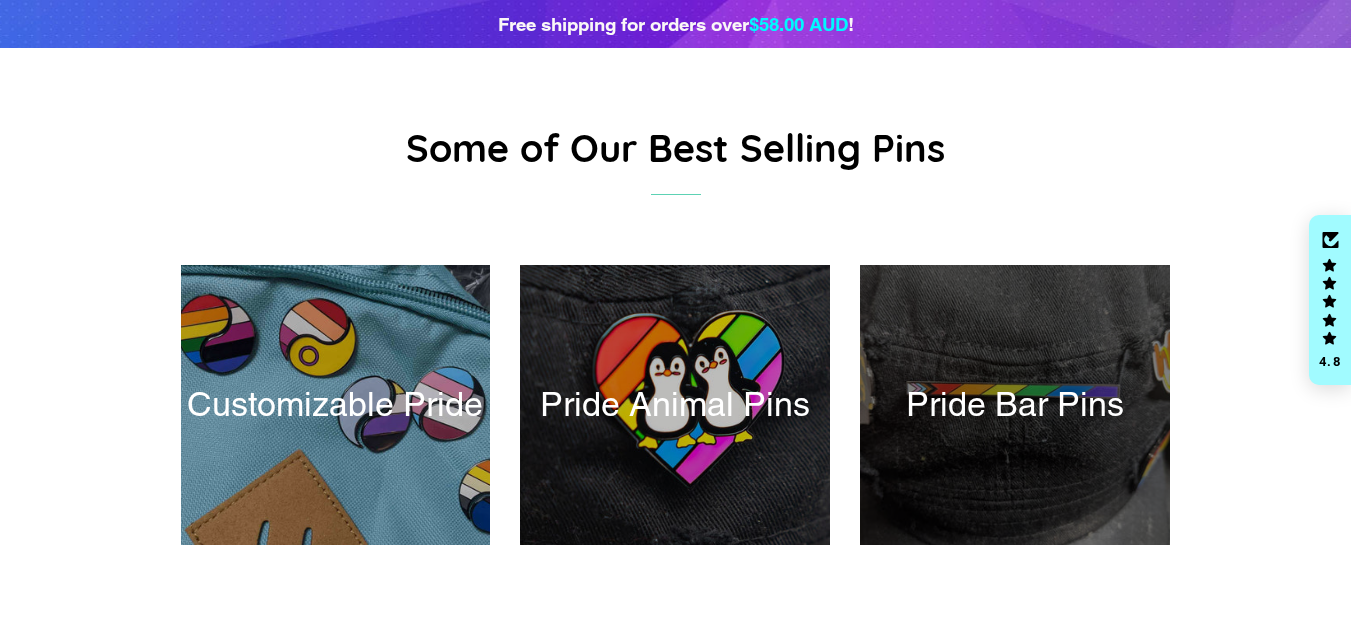 scroll, scrollTop: 648, scrollLeft: 0, axis: vertical 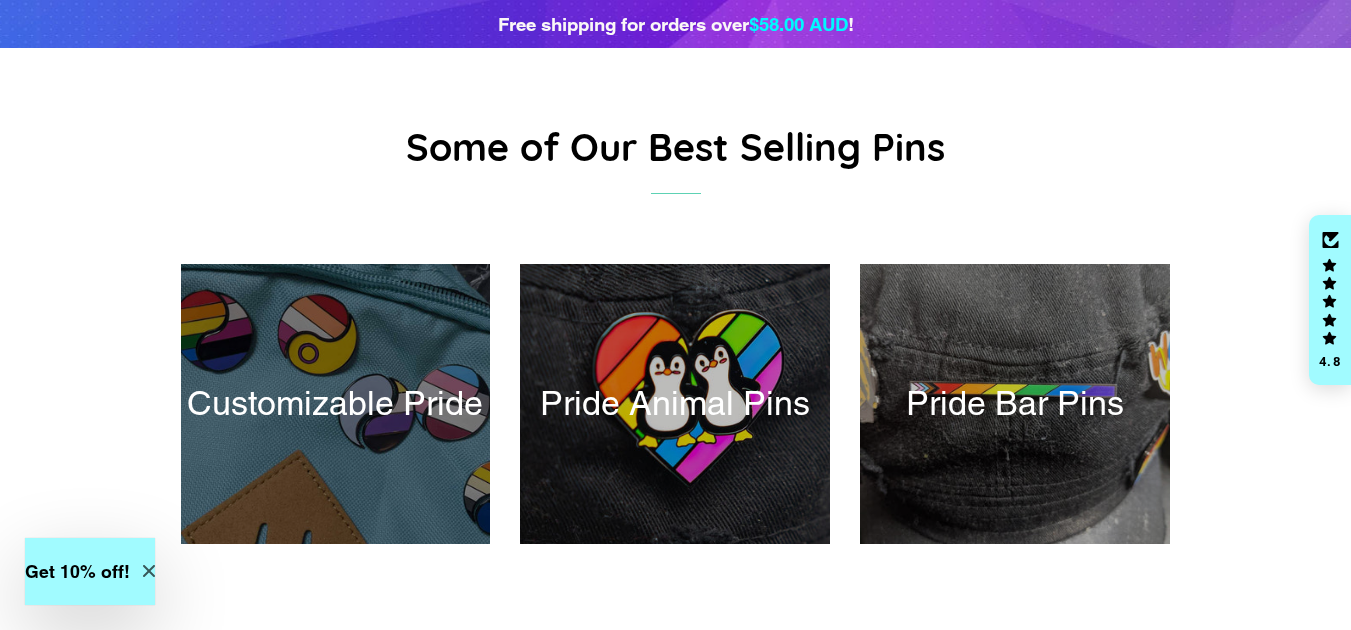click at bounding box center (335, 404) 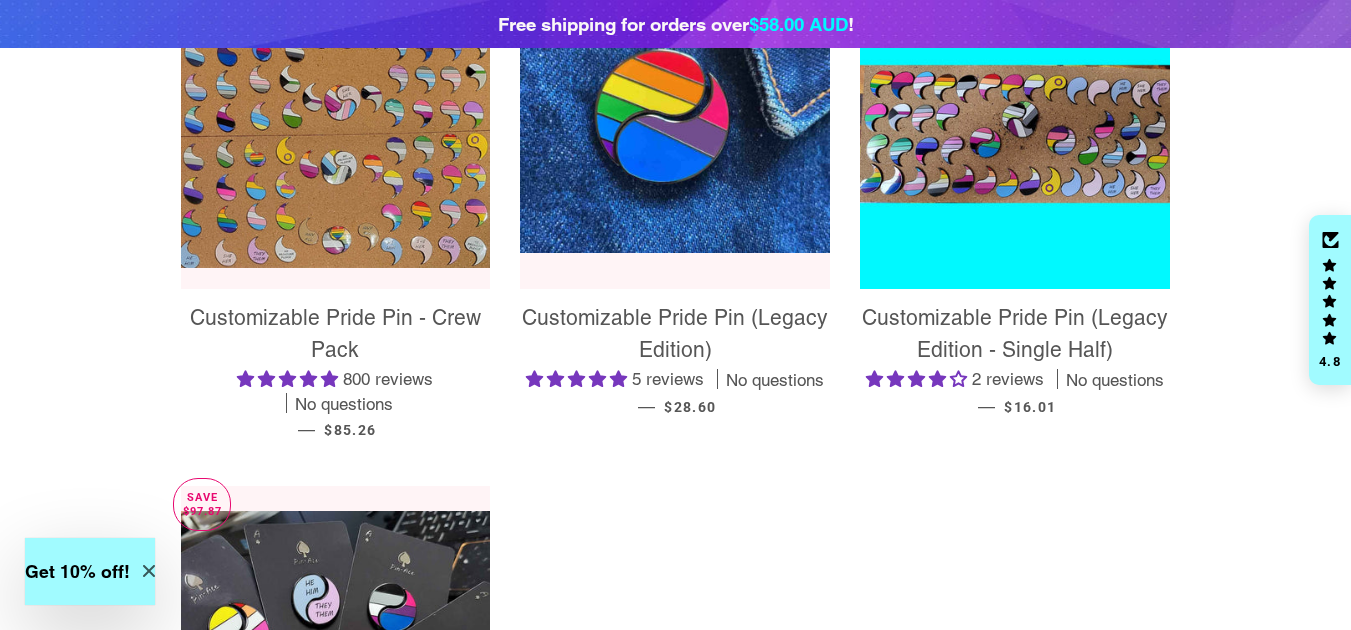 scroll, scrollTop: 900, scrollLeft: 0, axis: vertical 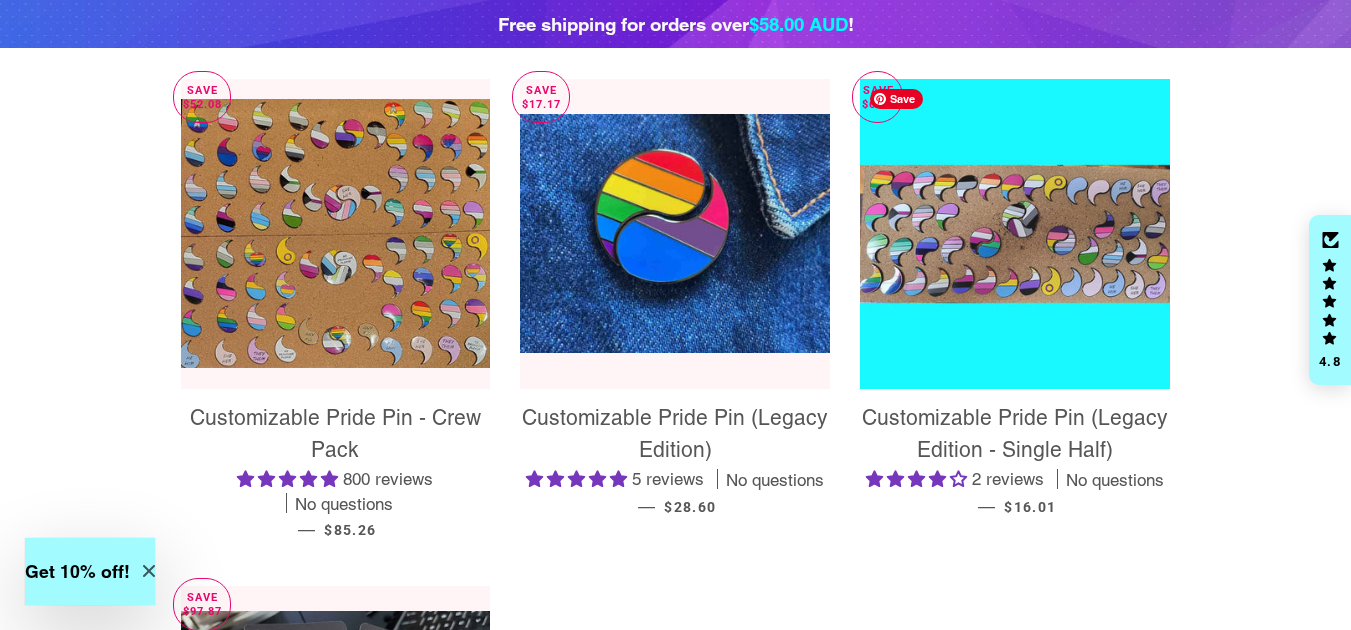 click at bounding box center [1015, 234] 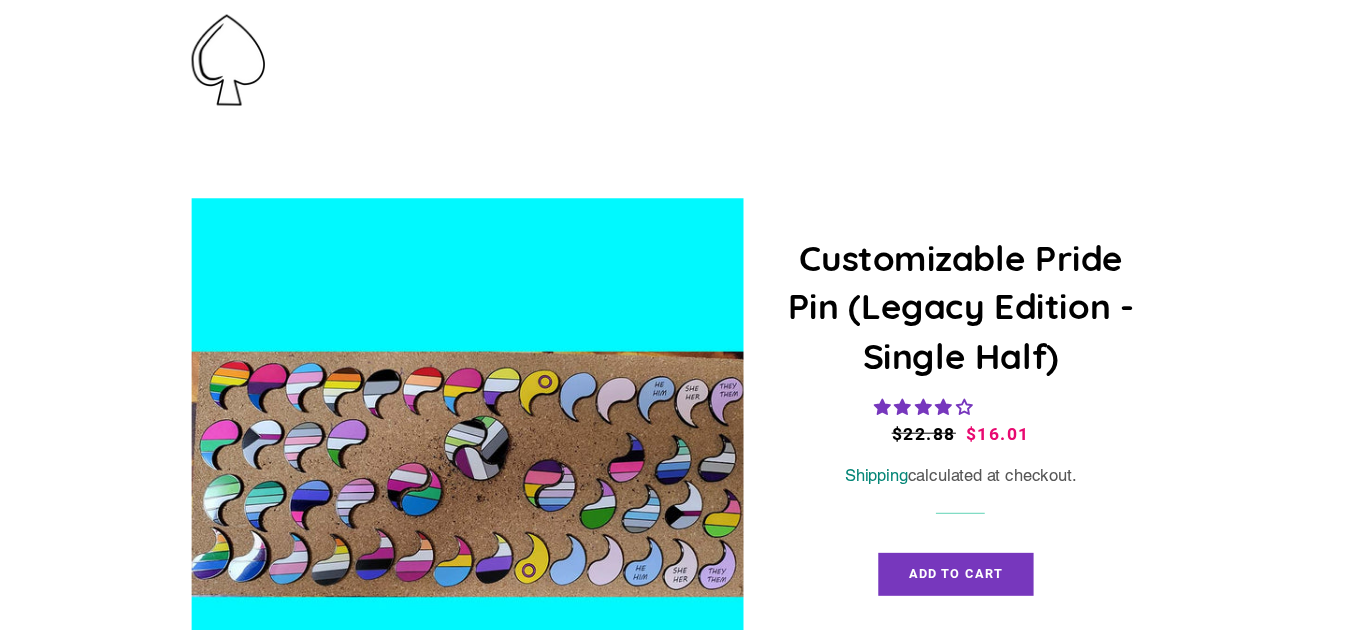scroll, scrollTop: 0, scrollLeft: 0, axis: both 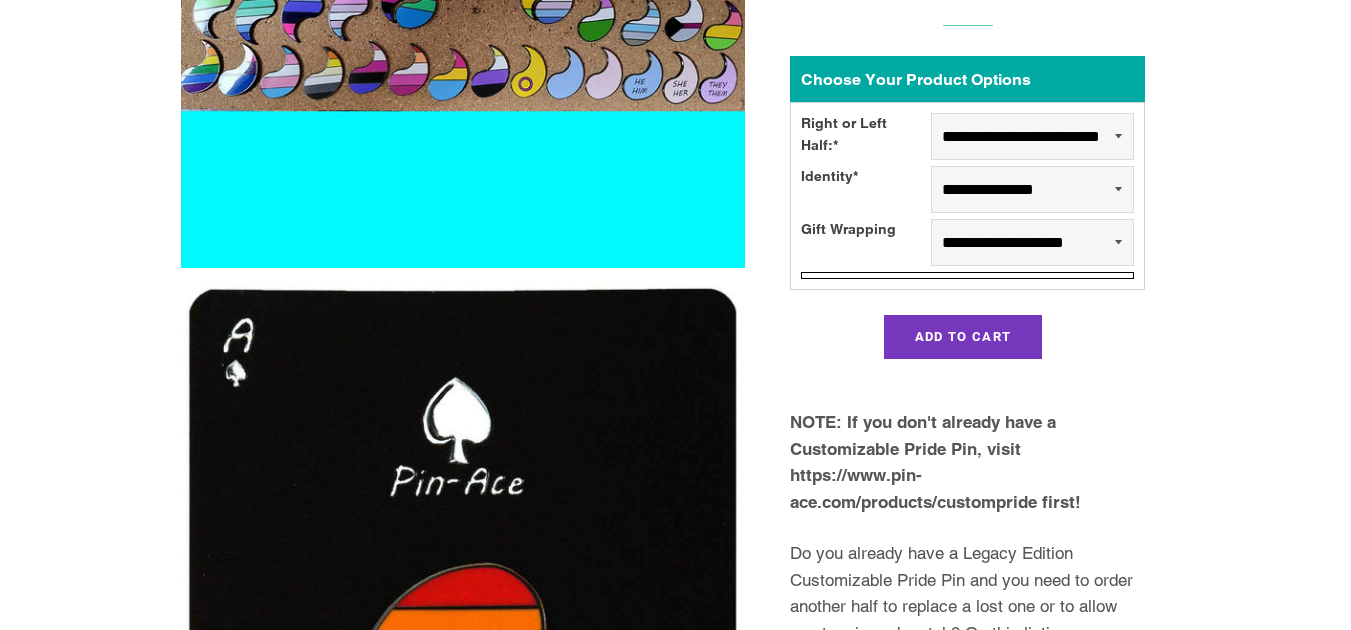 select on "**********" 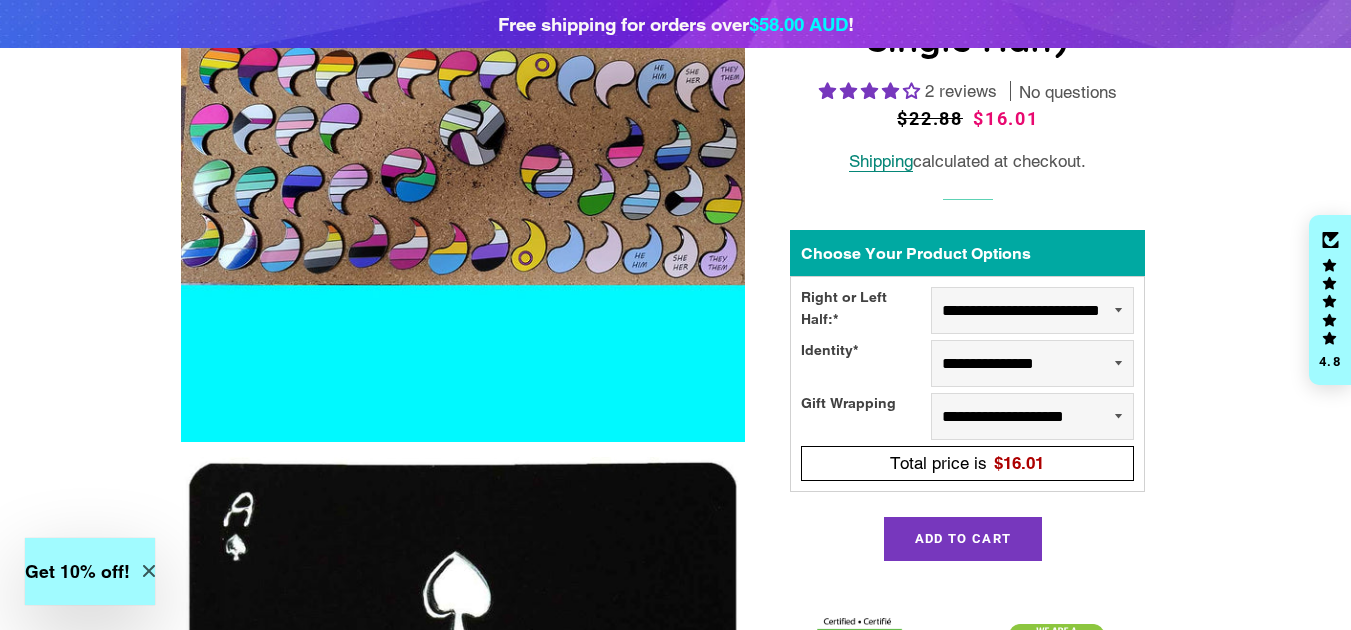 scroll, scrollTop: 348, scrollLeft: 0, axis: vertical 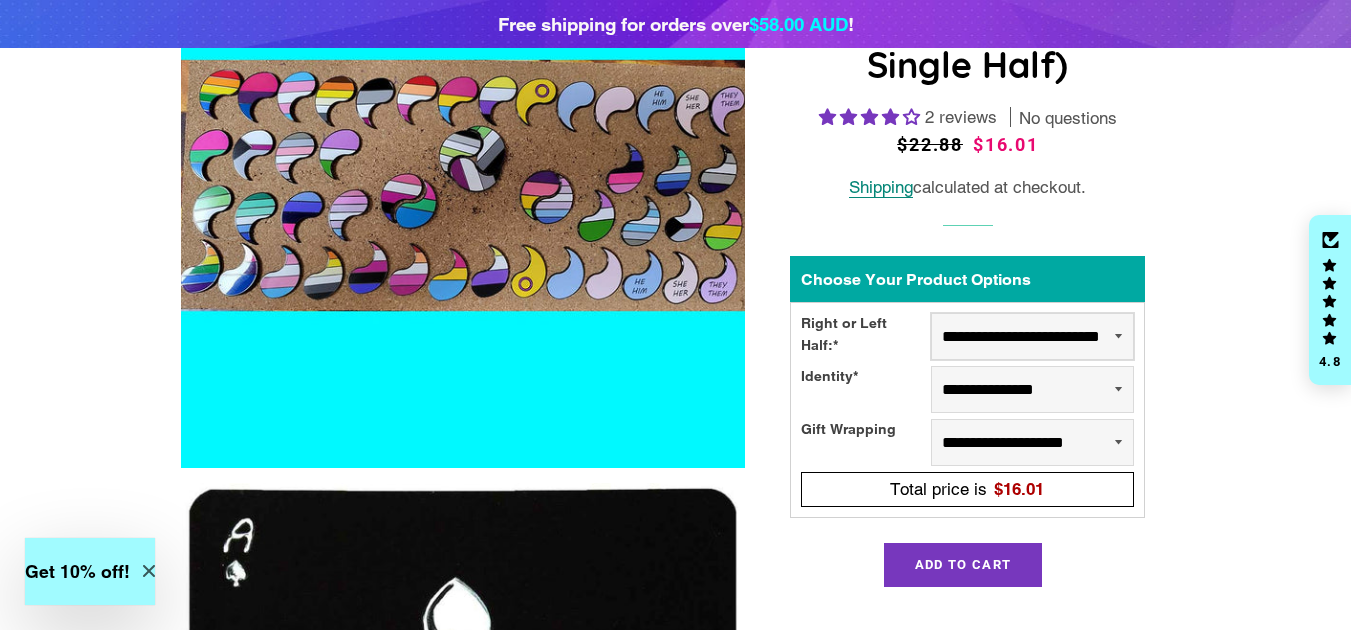 click on "**********" at bounding box center (1032, 336) 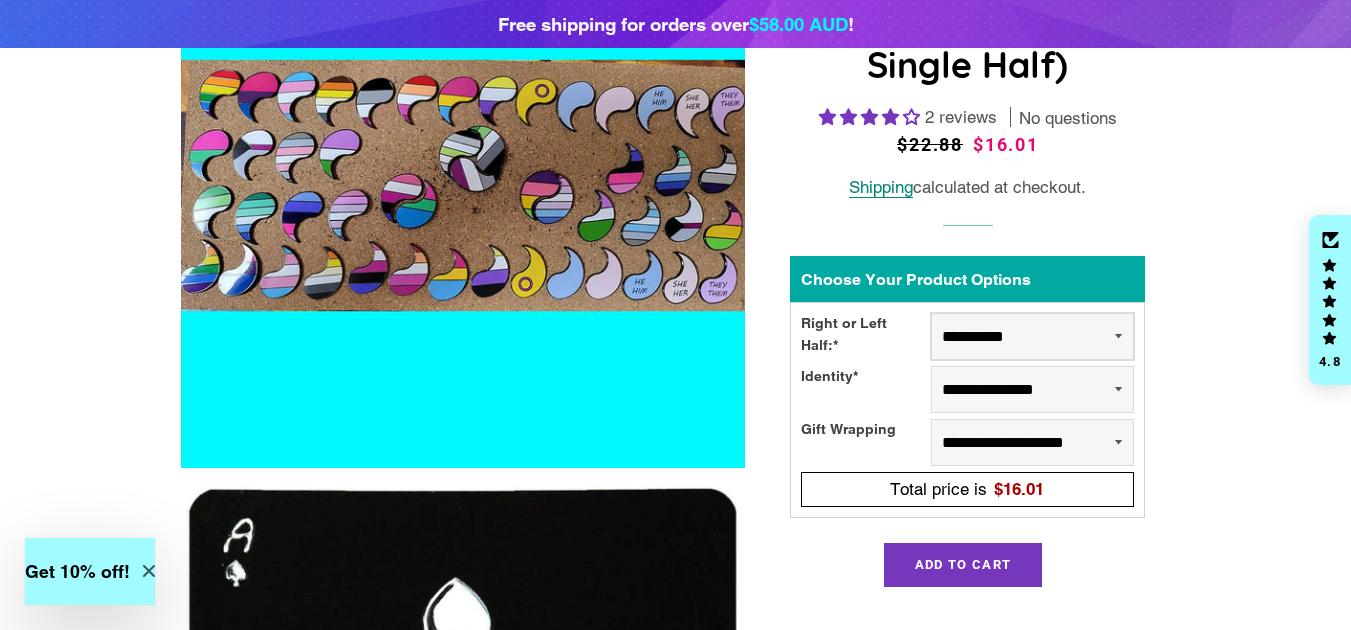 click on "**********" at bounding box center (1032, 336) 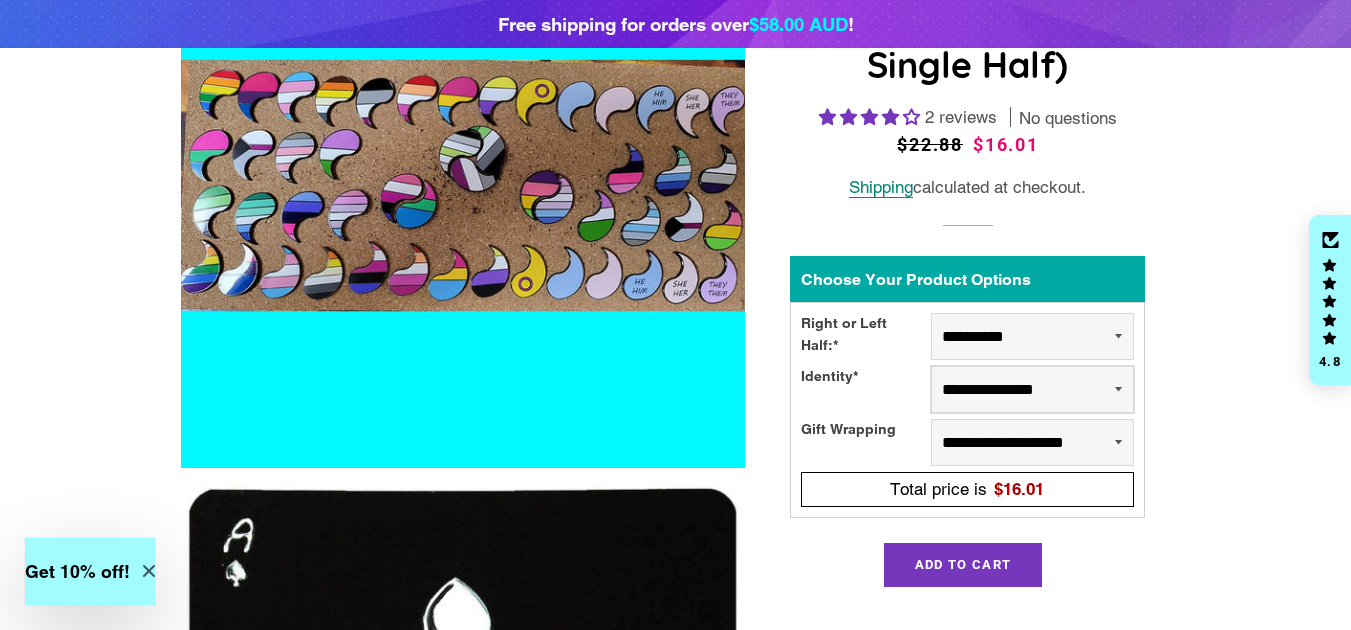 click on "**********" at bounding box center (1032, 389) 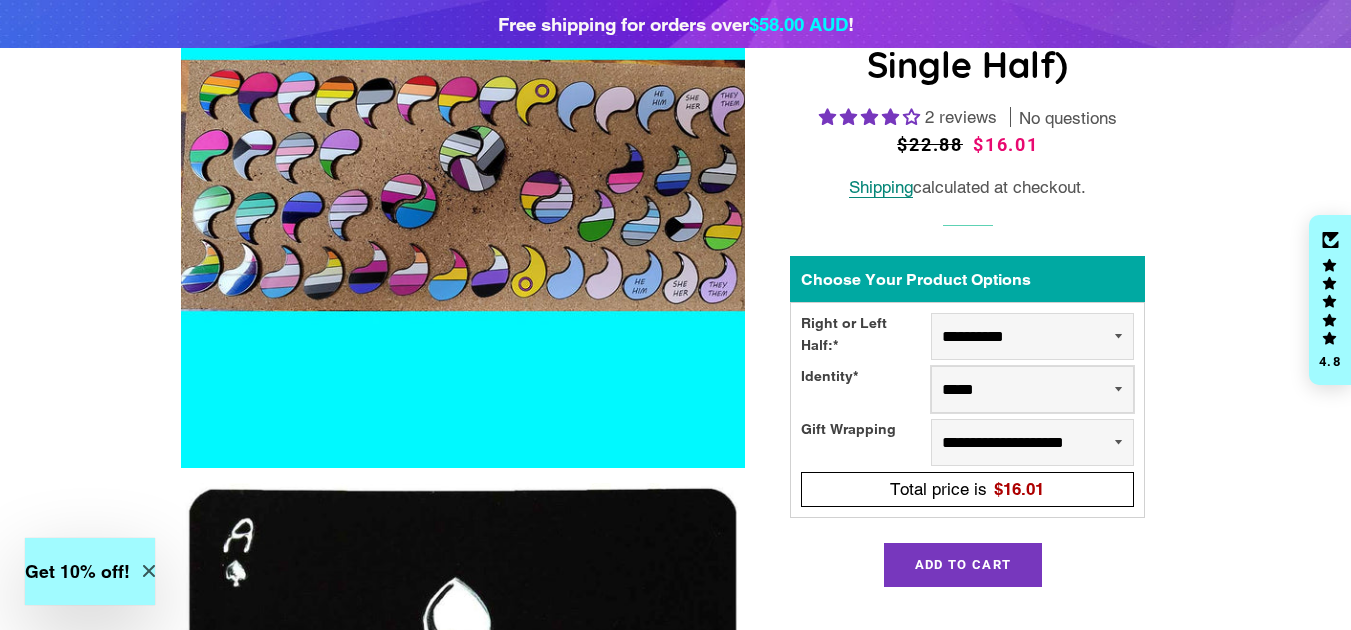 click on "**********" at bounding box center [1032, 389] 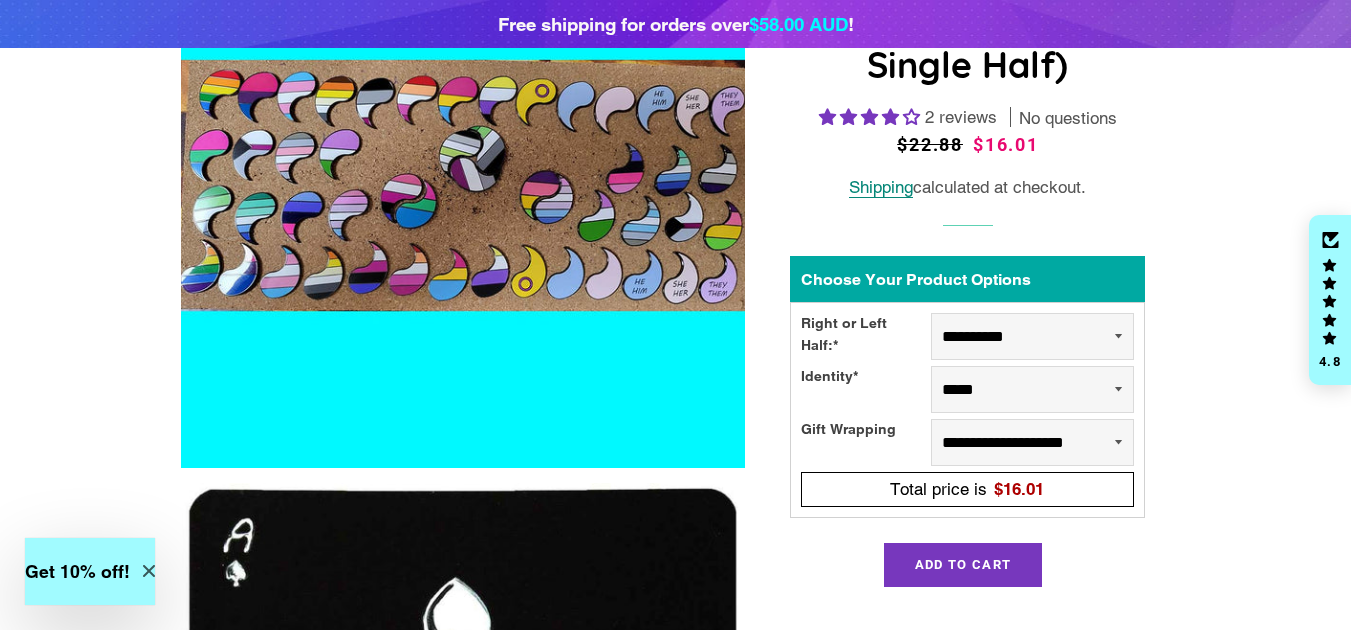 click on "Customizable Pride Pin (Legacy Edition - Single Half)" at bounding box center [676, 2949] 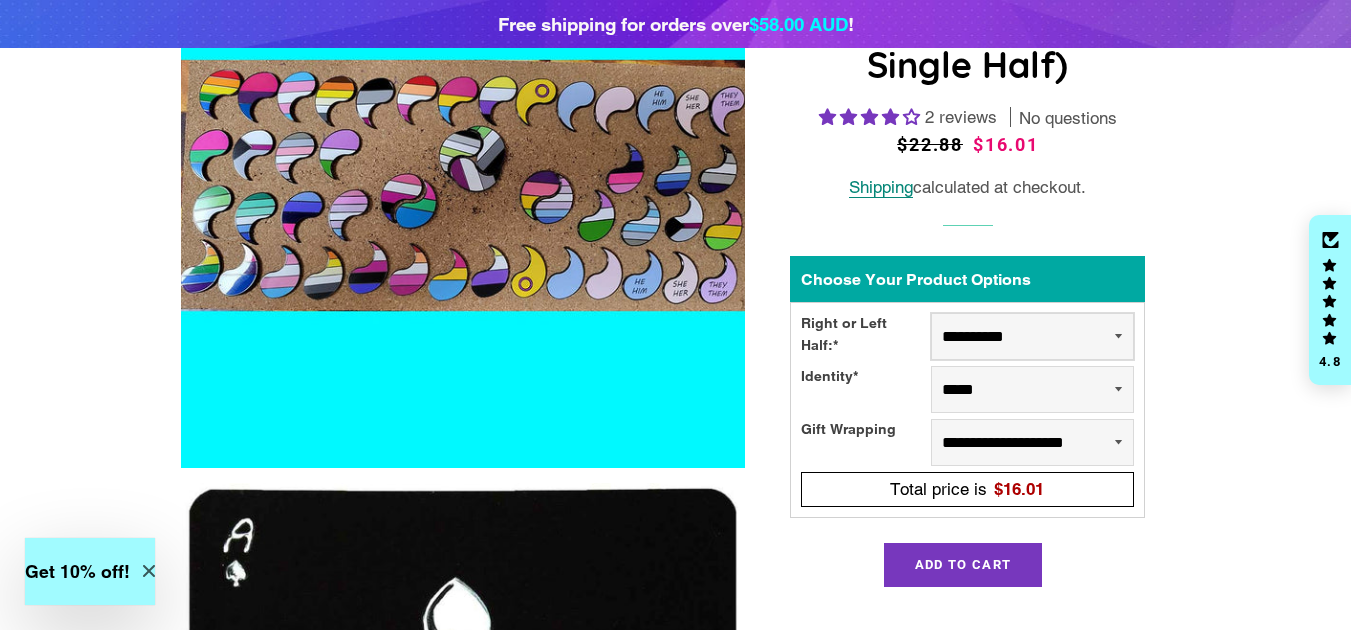 click on "**********" at bounding box center [1032, 336] 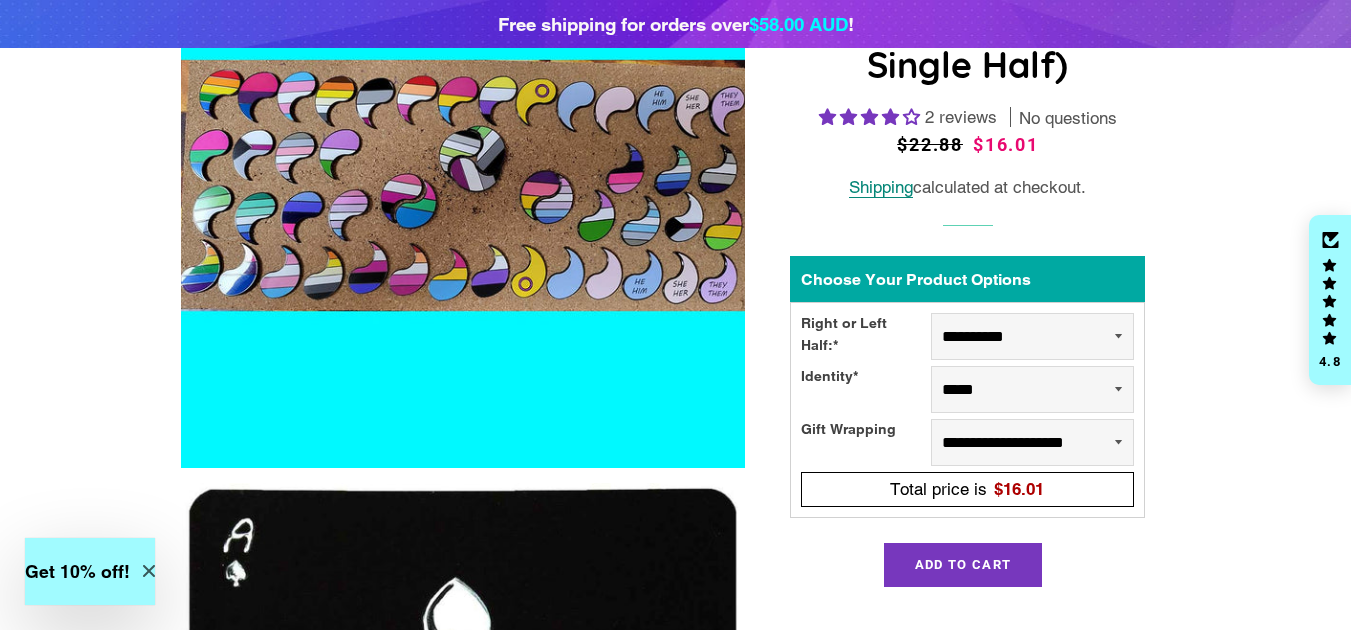 click on "2 reviews" at bounding box center [675, 2929] 